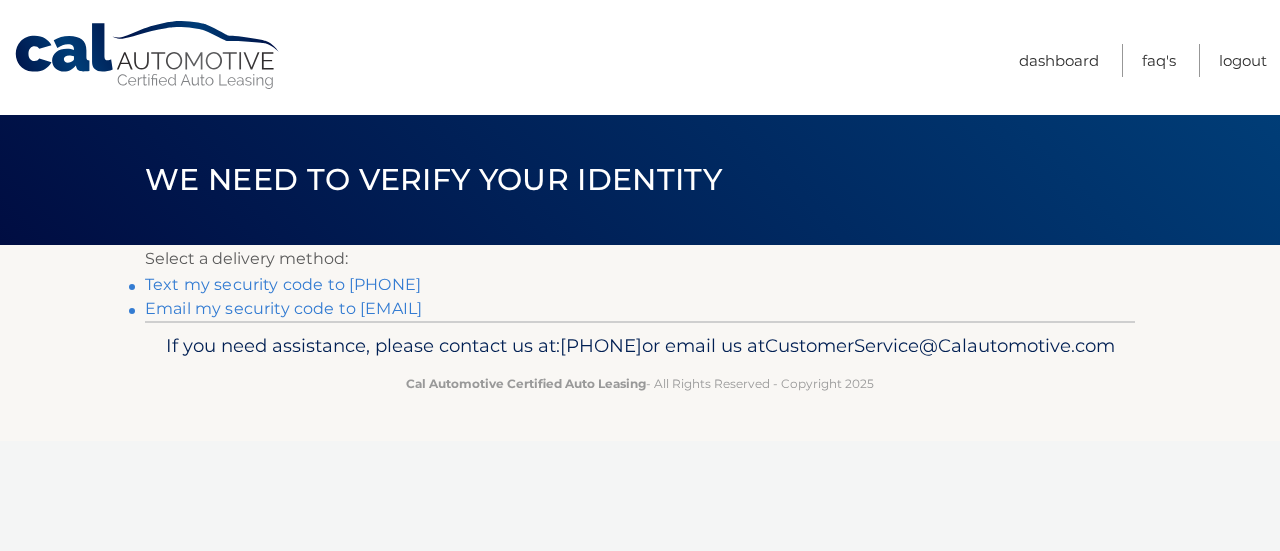 scroll, scrollTop: 0, scrollLeft: 0, axis: both 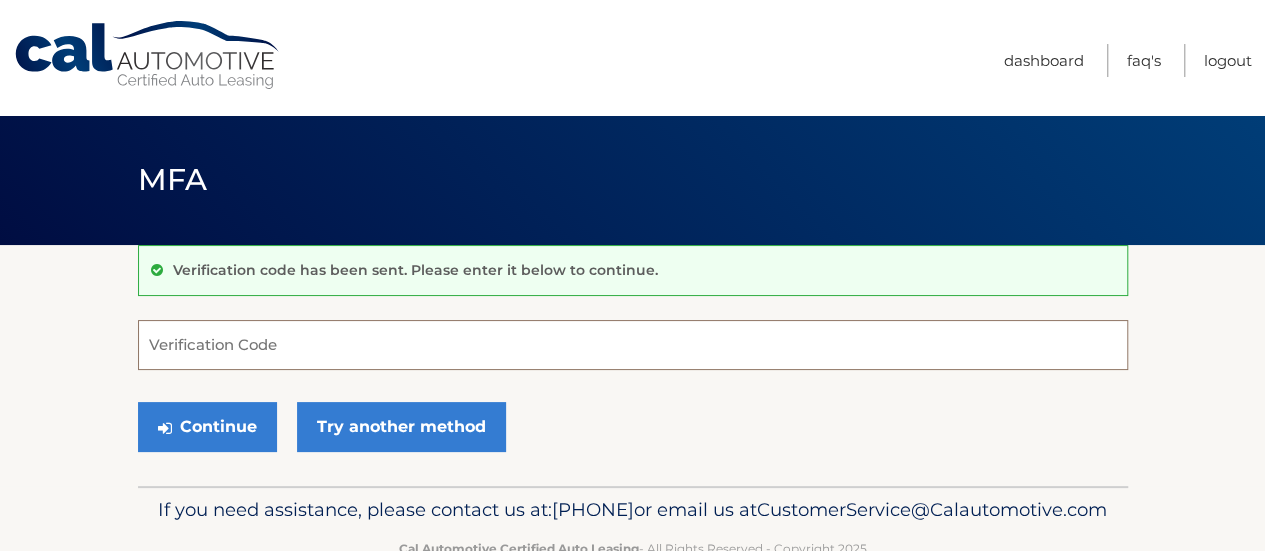 click on "Verification Code" at bounding box center [633, 345] 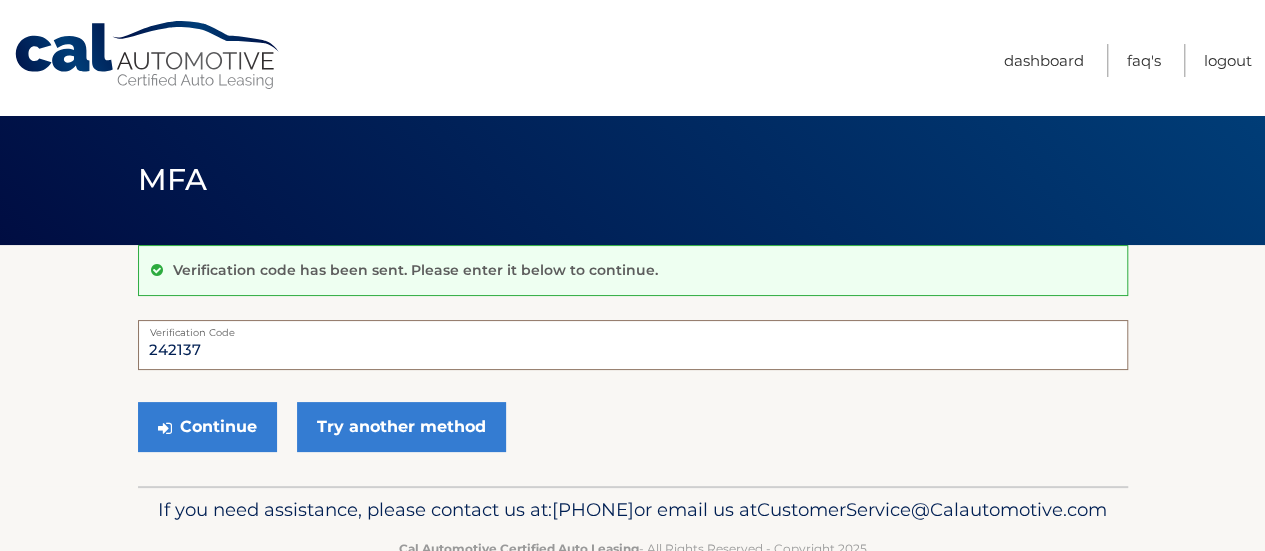 type on "242137" 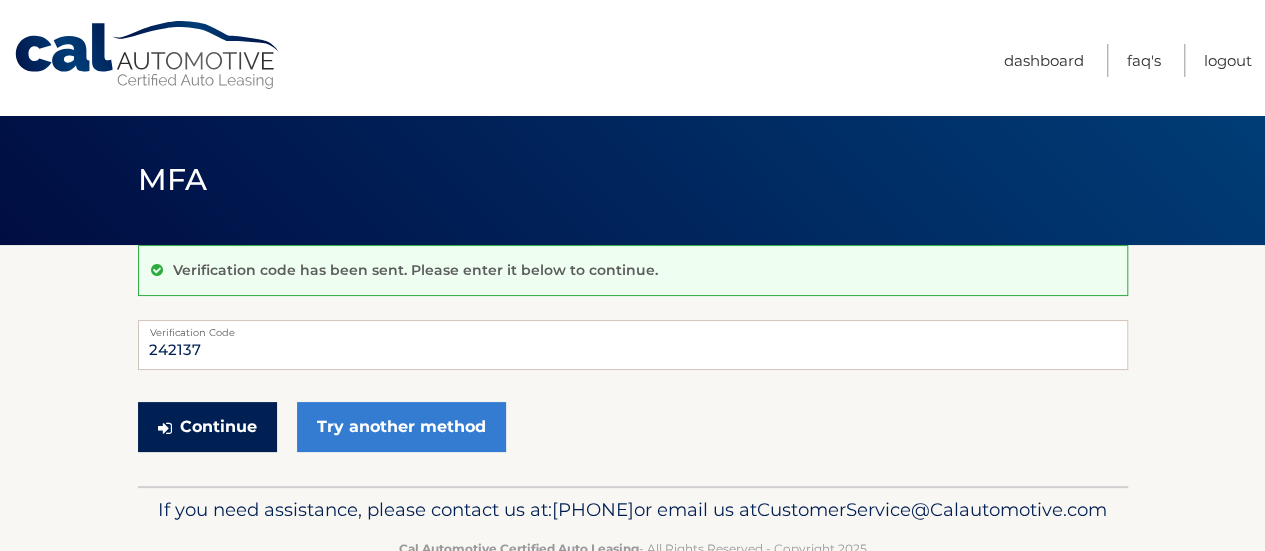 click on "Continue" at bounding box center [207, 427] 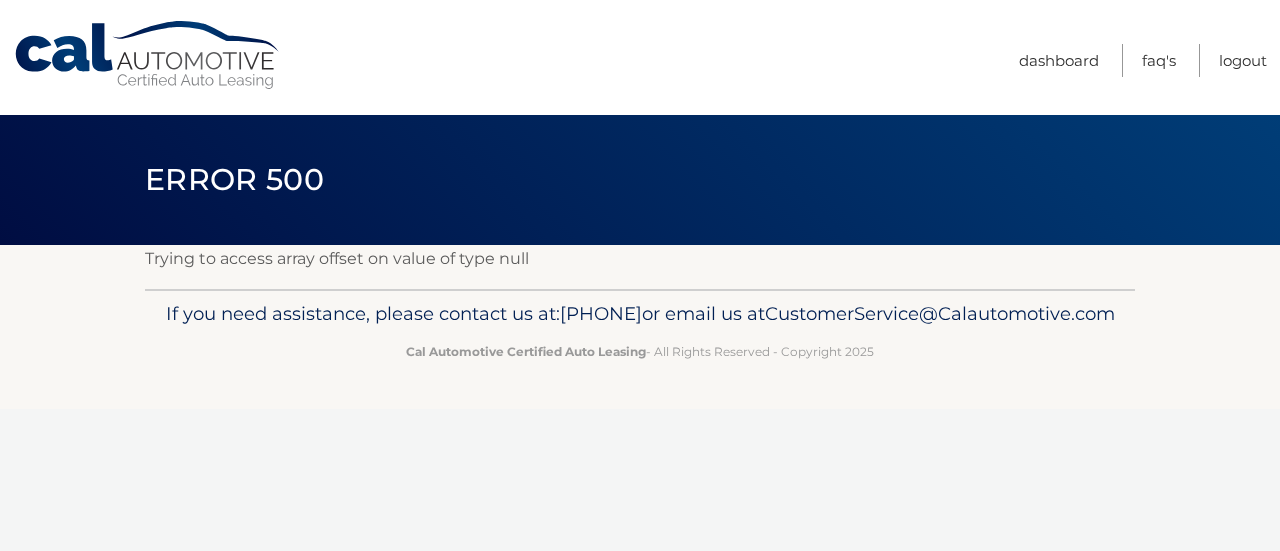 scroll, scrollTop: 0, scrollLeft: 0, axis: both 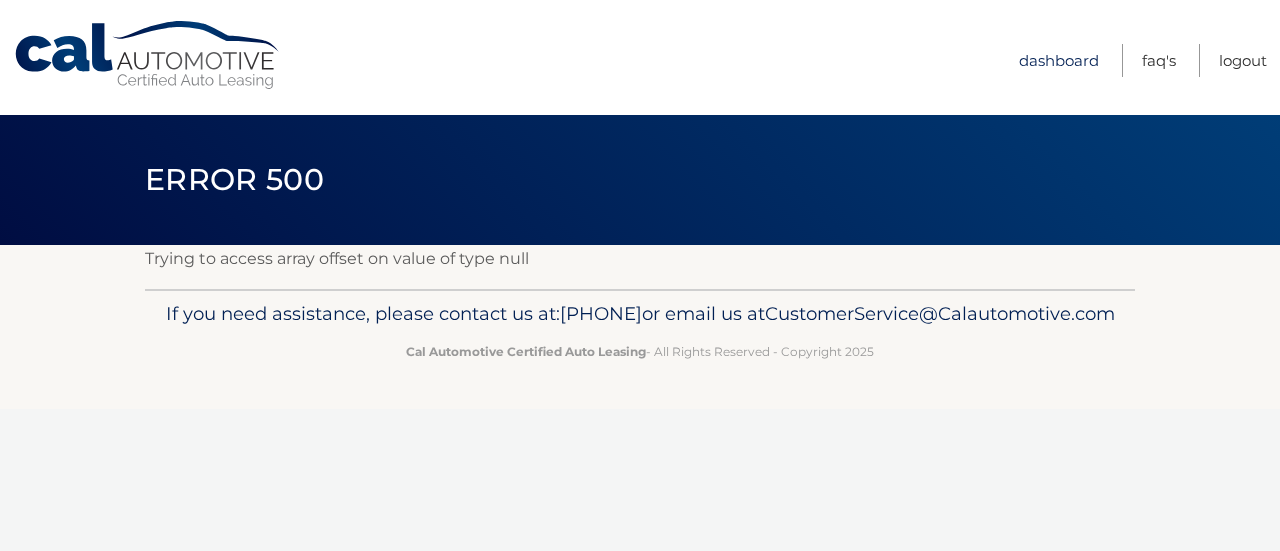 click on "Dashboard" at bounding box center (1059, 60) 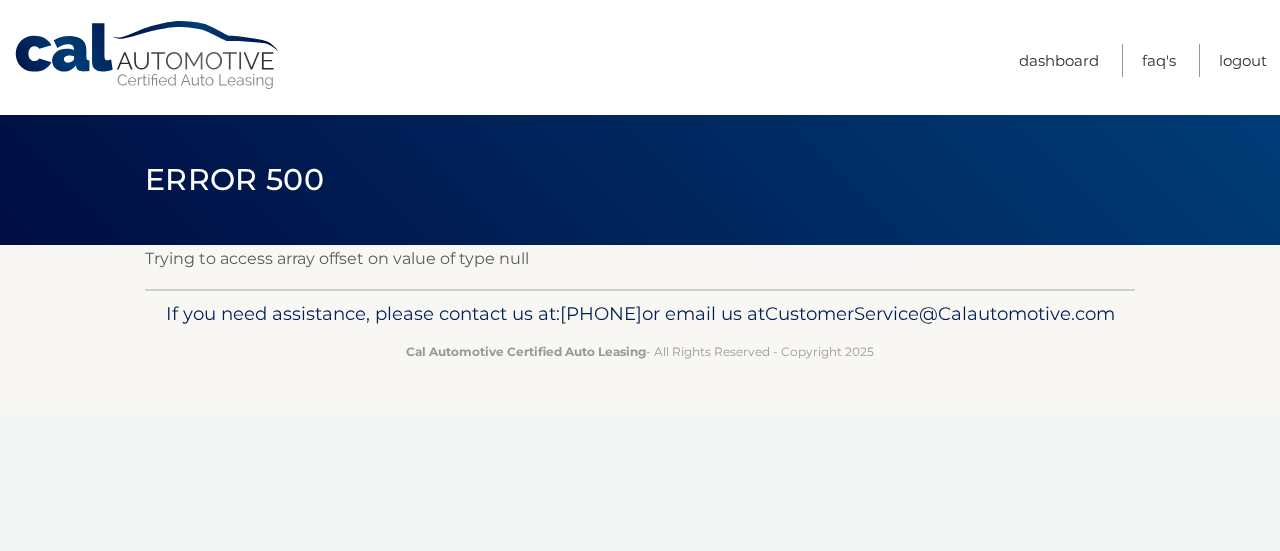 scroll, scrollTop: 0, scrollLeft: 0, axis: both 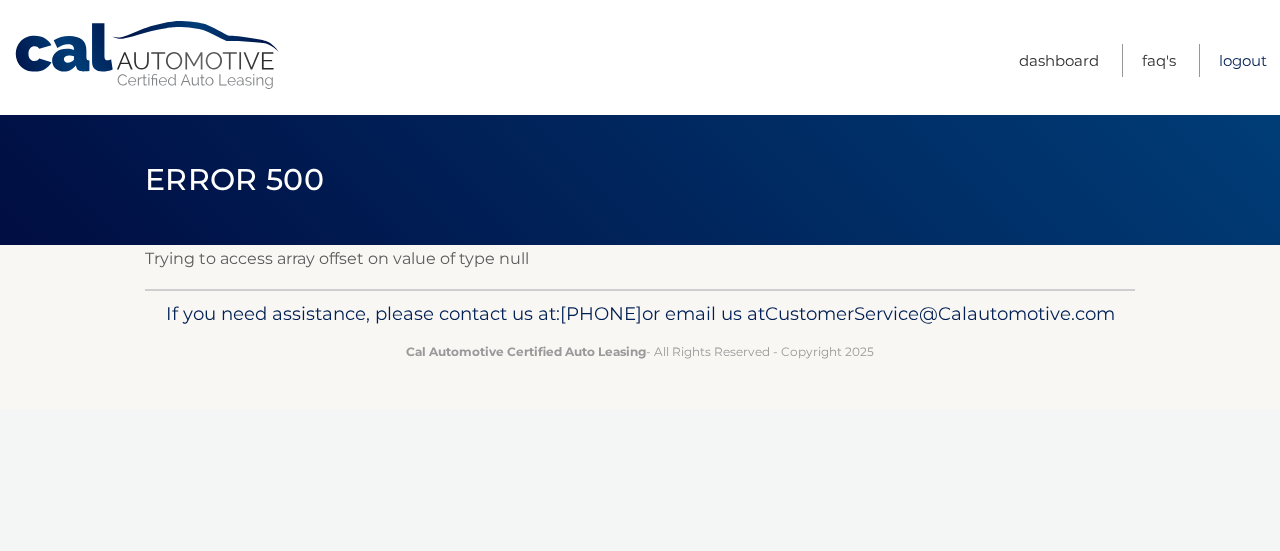 click on "Logout" at bounding box center [1243, 60] 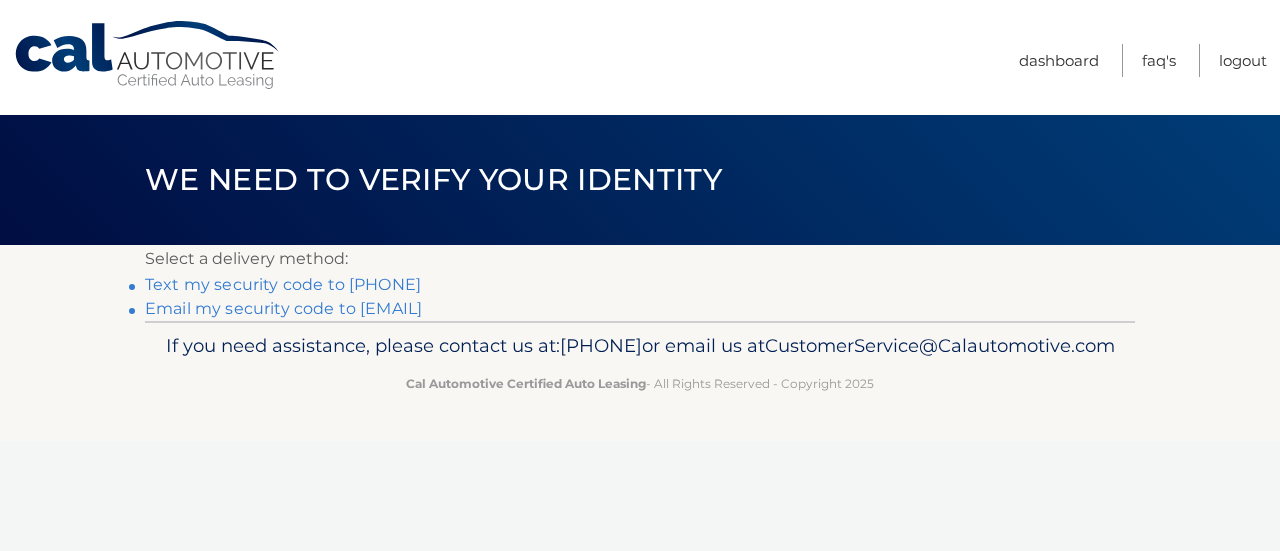 scroll, scrollTop: 0, scrollLeft: 0, axis: both 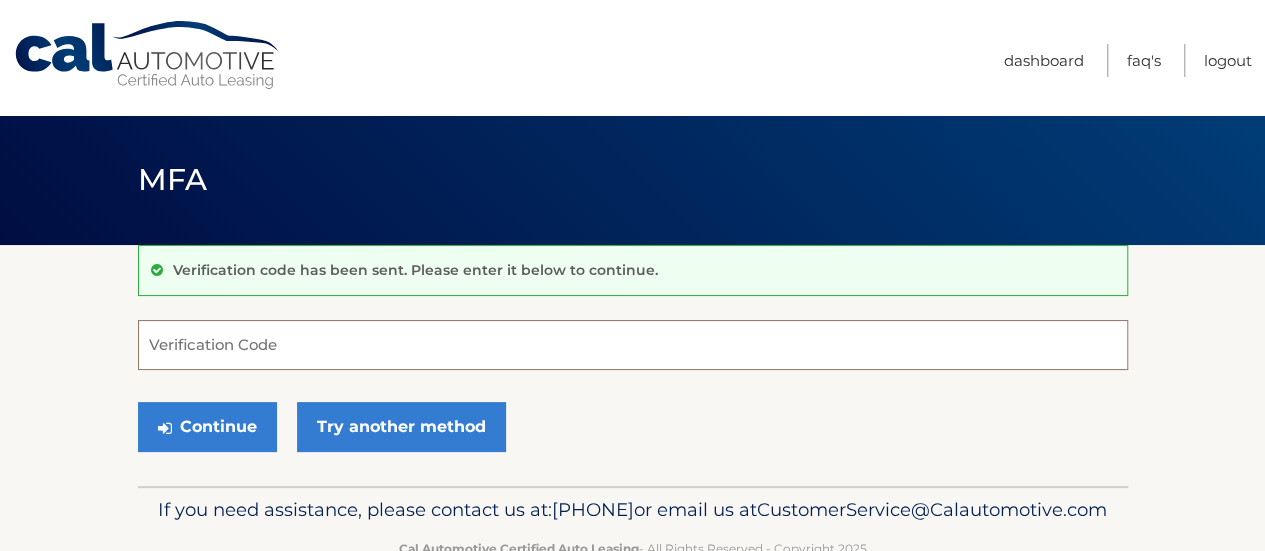 click on "Verification Code" at bounding box center [633, 345] 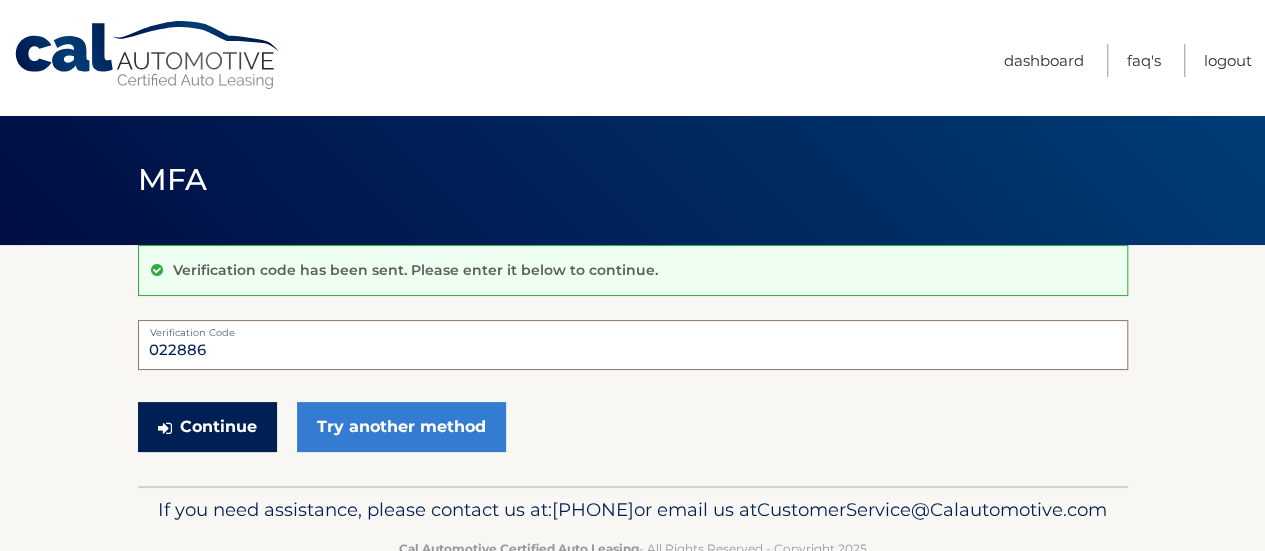 type on "022886" 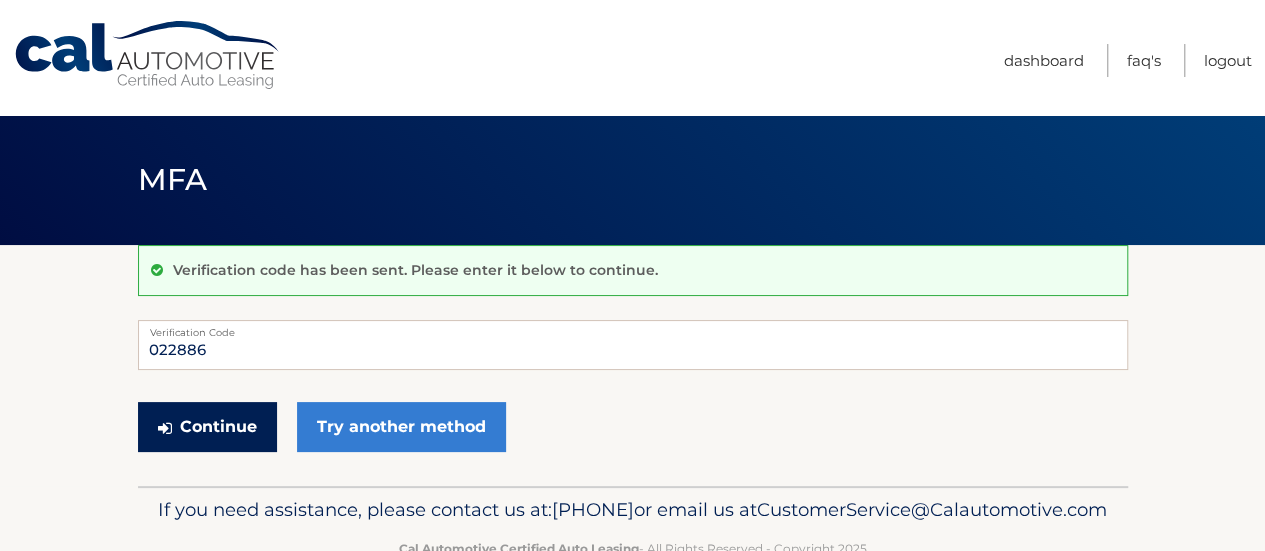 click on "Continue" at bounding box center (207, 427) 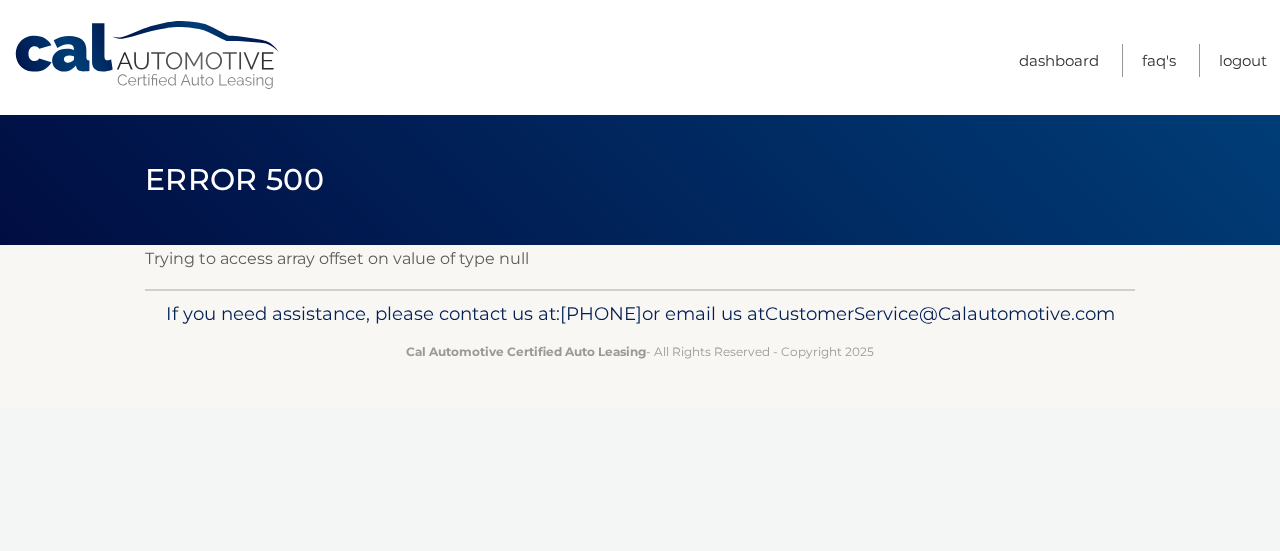 scroll, scrollTop: 0, scrollLeft: 0, axis: both 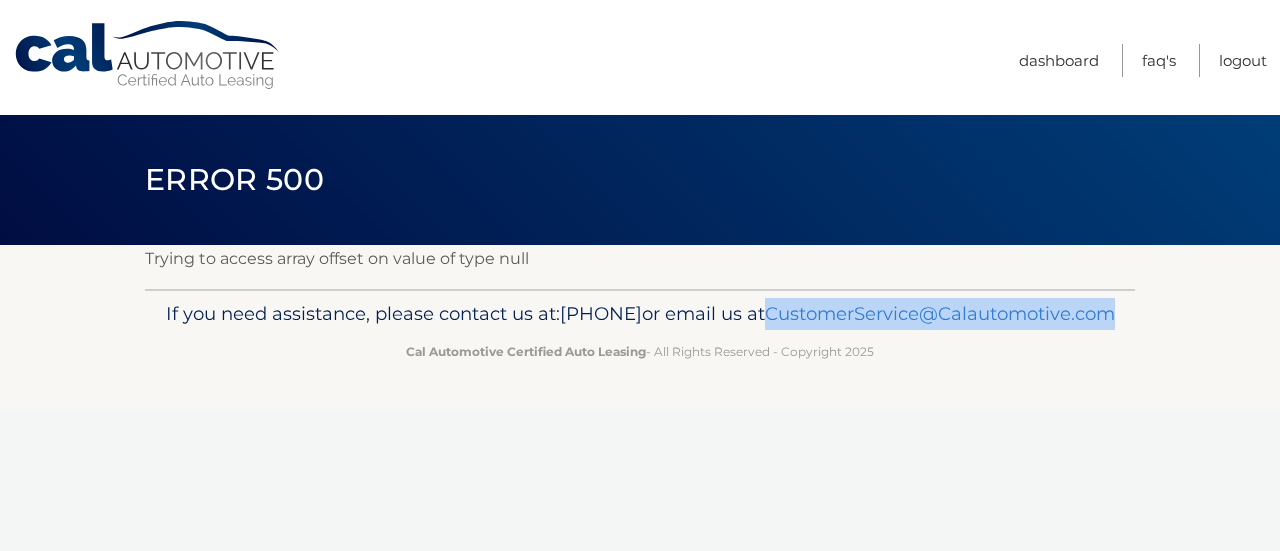 drag, startPoint x: 465, startPoint y: 339, endPoint x: 873, endPoint y: 345, distance: 408.04413 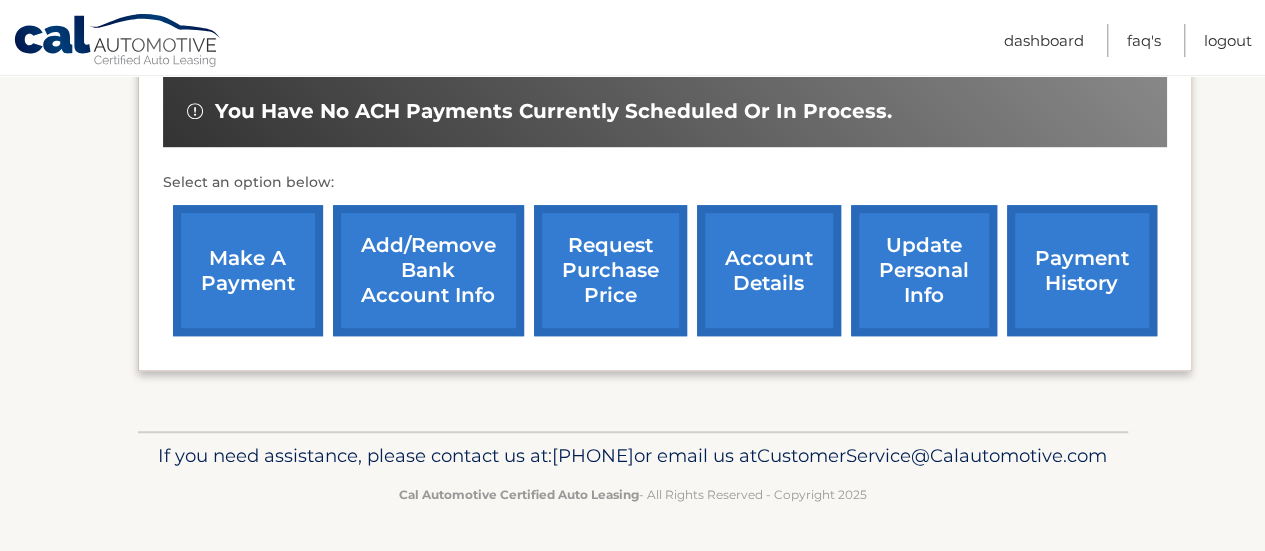 scroll, scrollTop: 659, scrollLeft: 0, axis: vertical 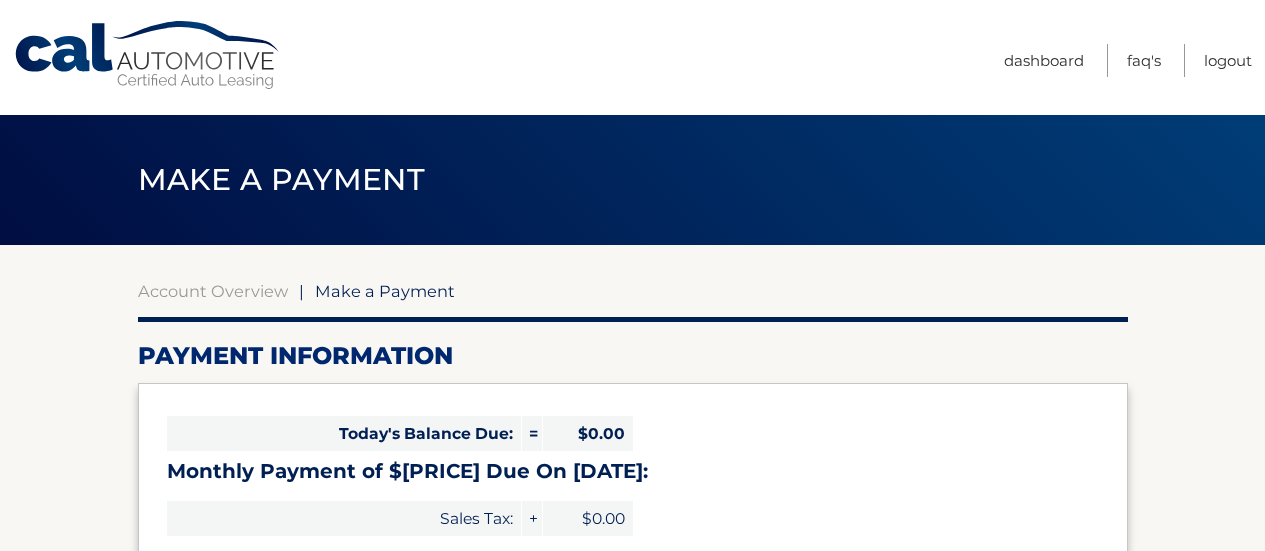 select on "[UUID]" 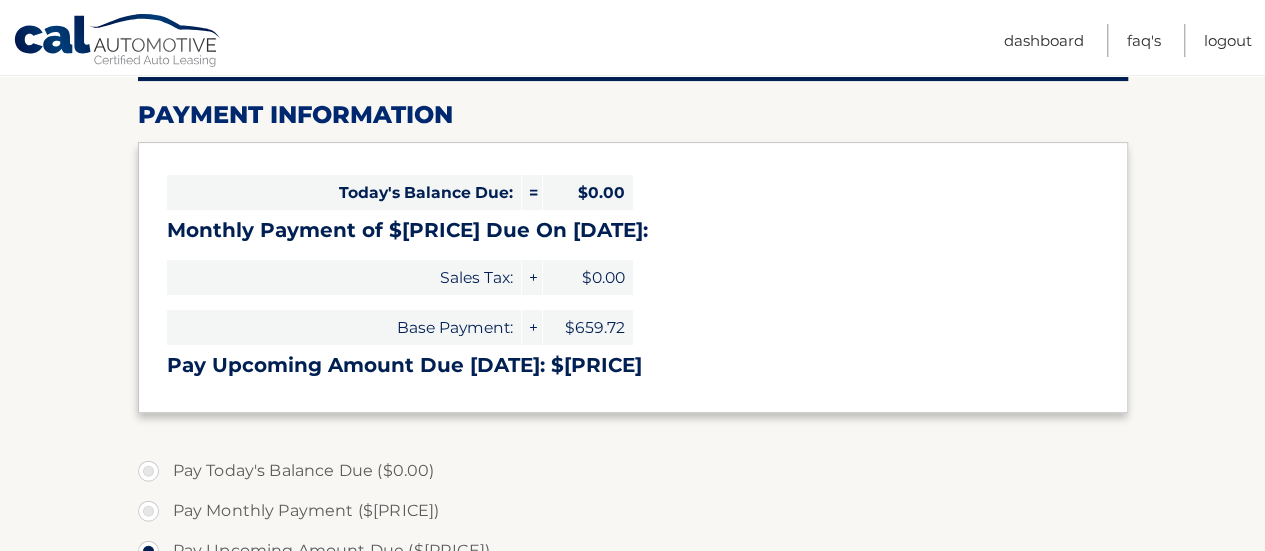 scroll, scrollTop: 256, scrollLeft: 0, axis: vertical 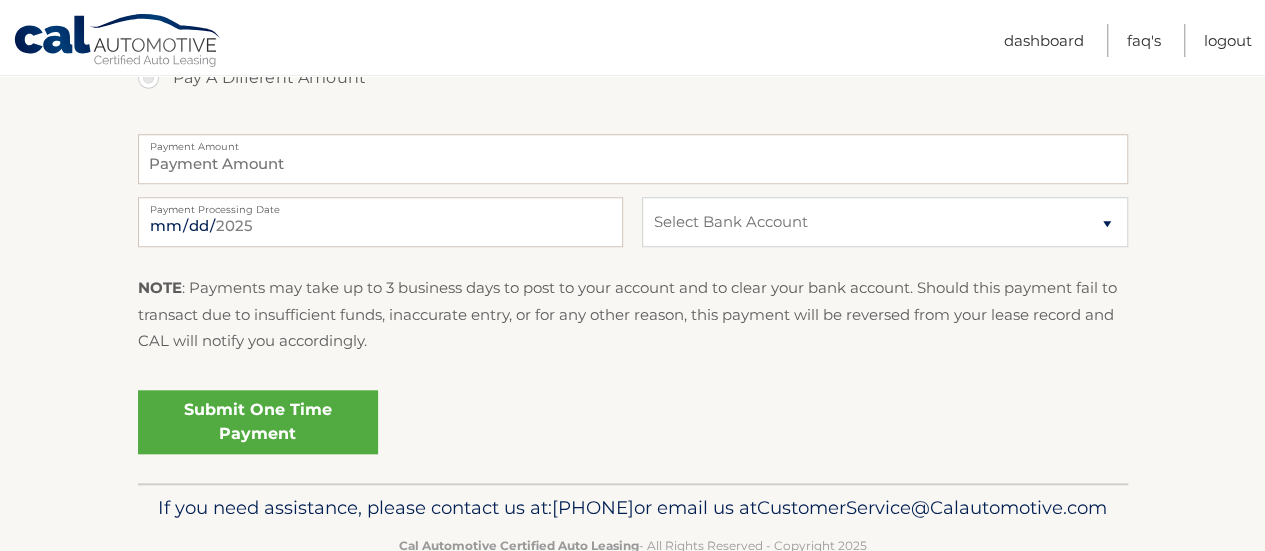 click on "Submit One Time Payment" at bounding box center [258, 422] 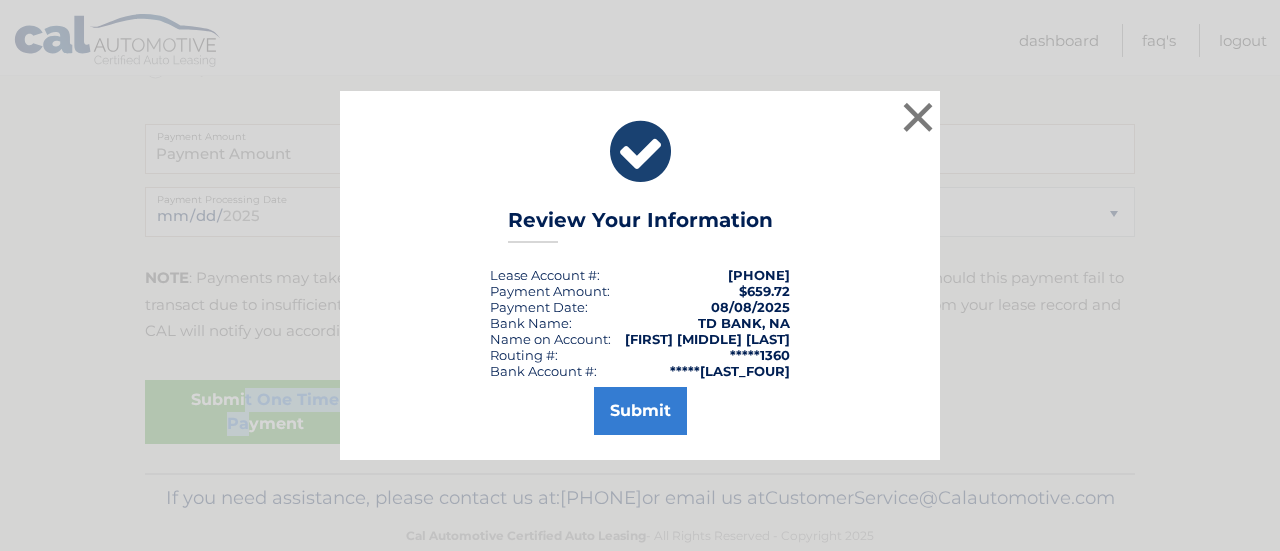 scroll, scrollTop: 806, scrollLeft: 0, axis: vertical 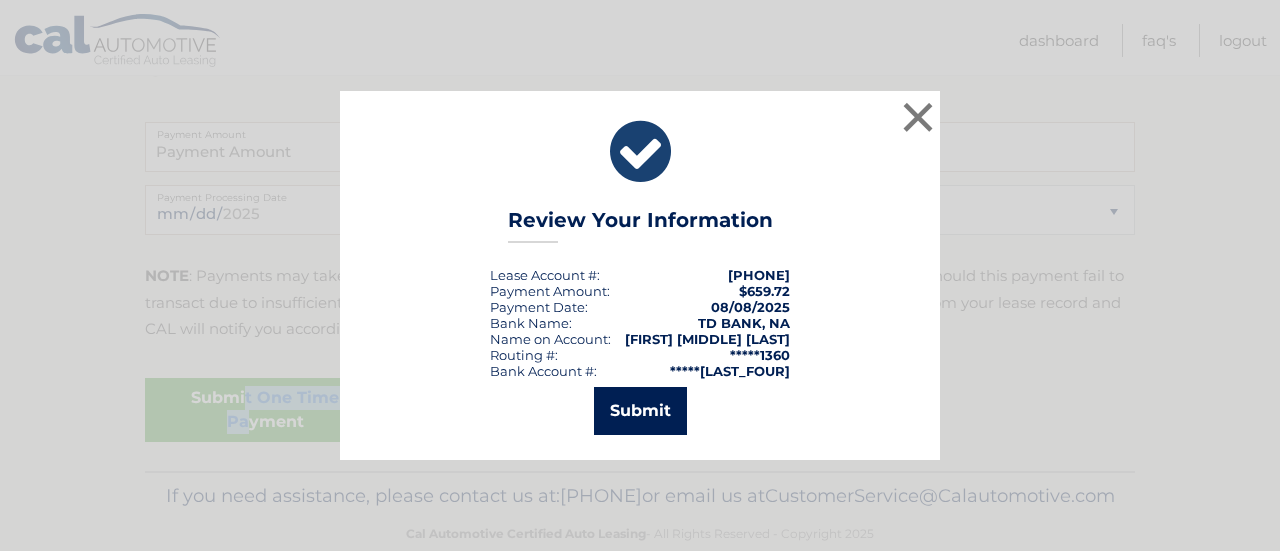 click on "Submit" at bounding box center [640, 407] 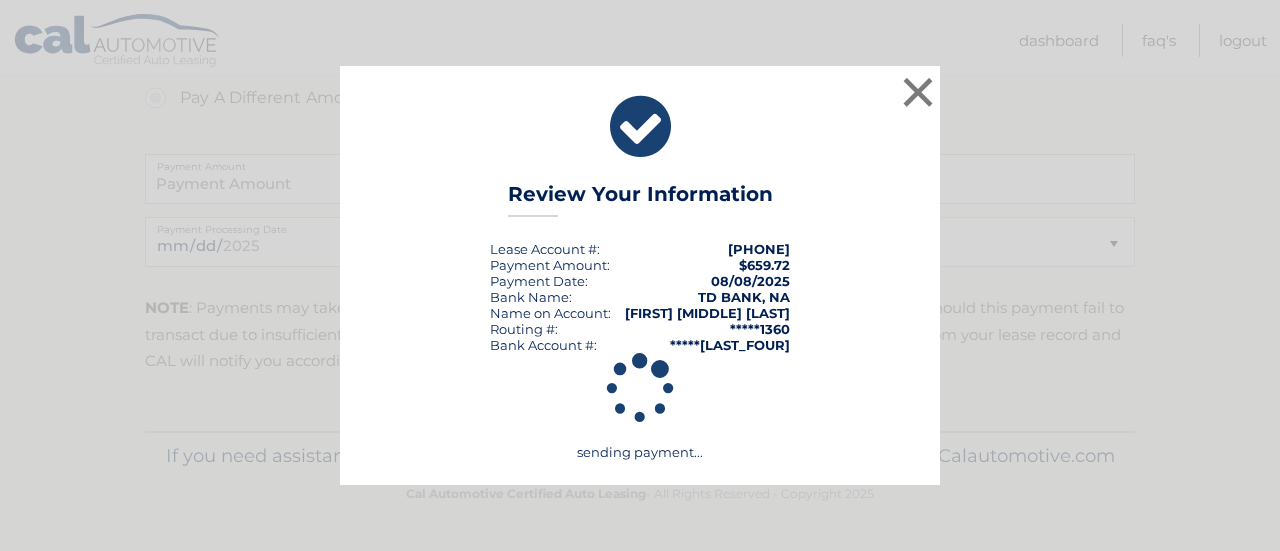 scroll, scrollTop: 804, scrollLeft: 0, axis: vertical 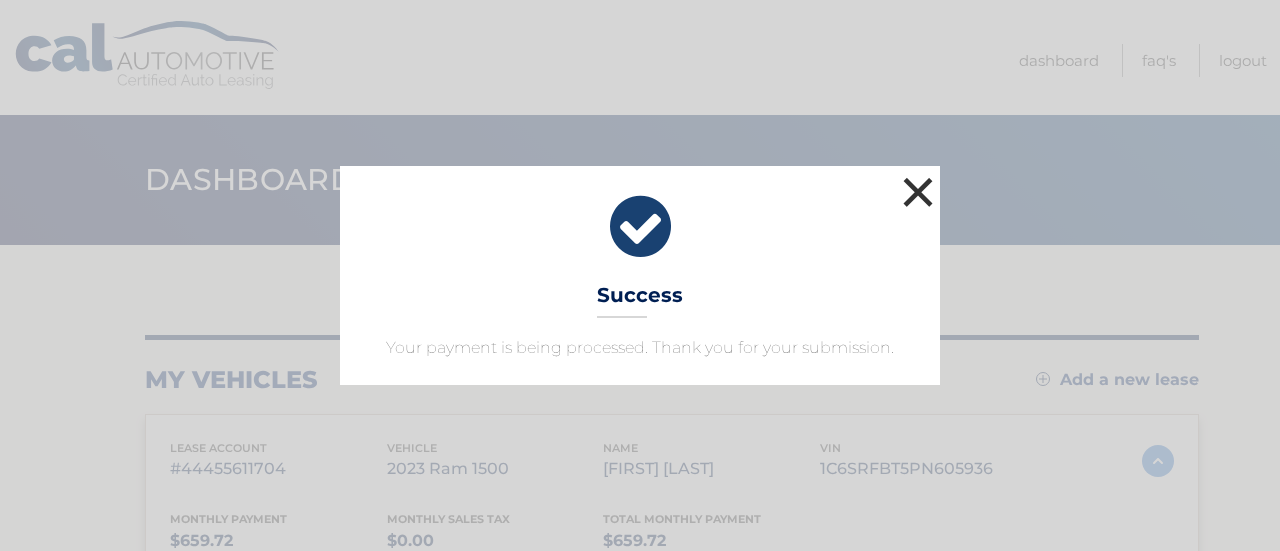 click on "×" at bounding box center (918, 192) 